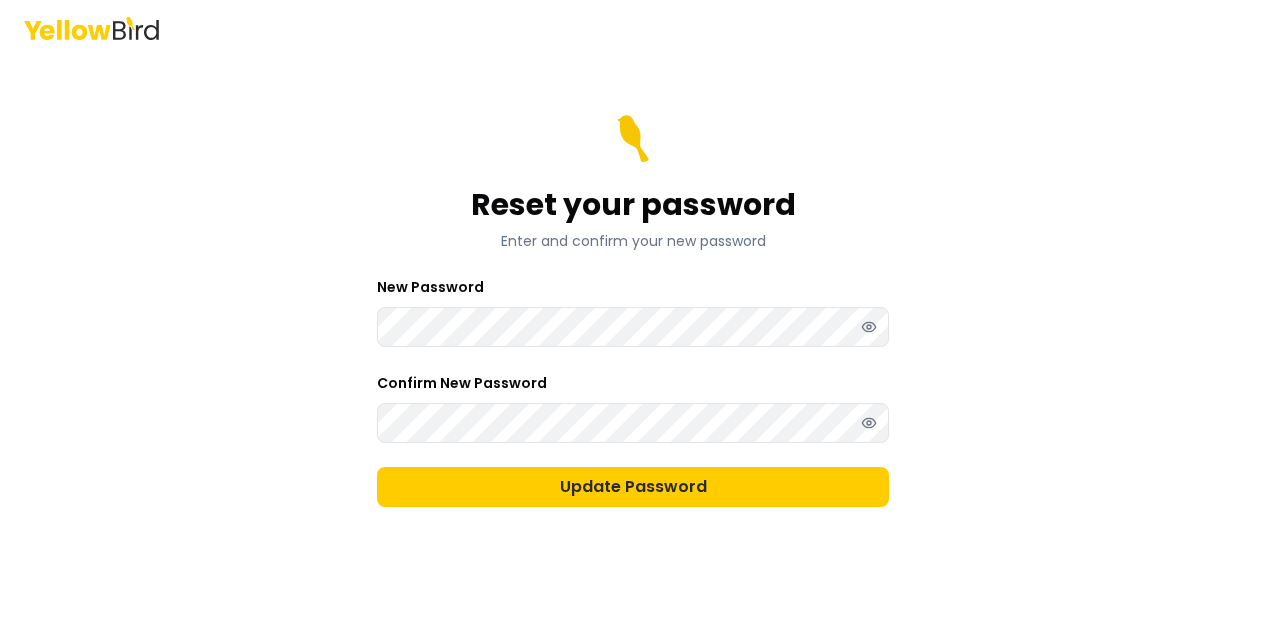 scroll, scrollTop: 0, scrollLeft: 0, axis: both 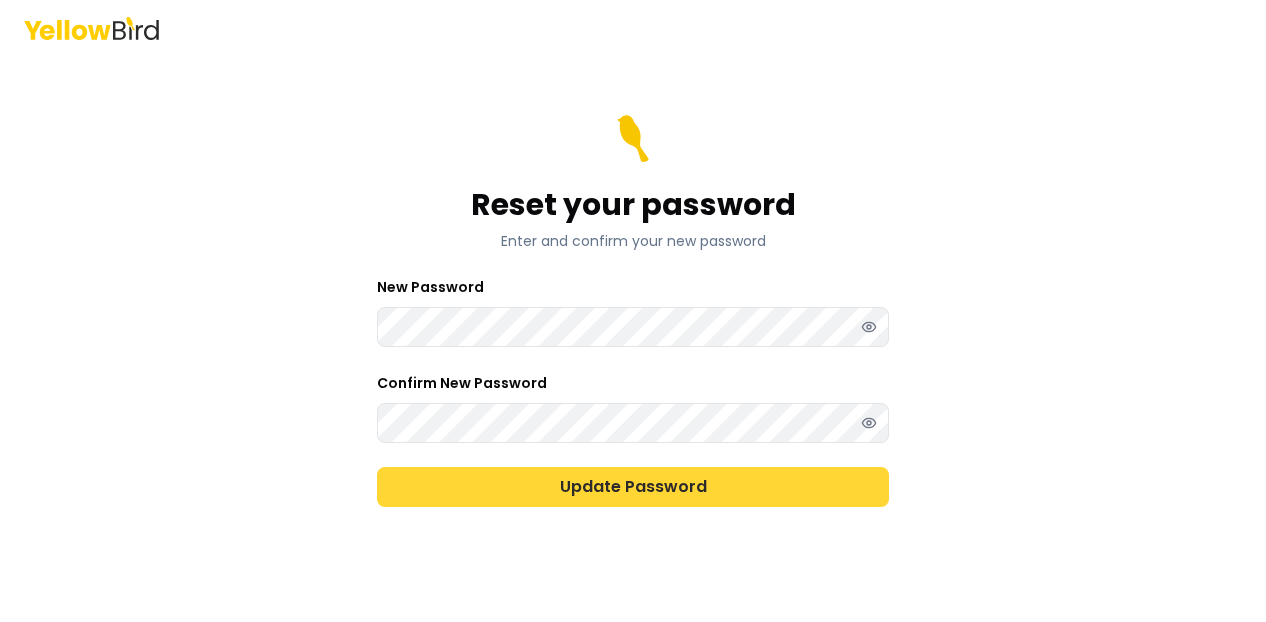 click on "Update Password" at bounding box center (633, 487) 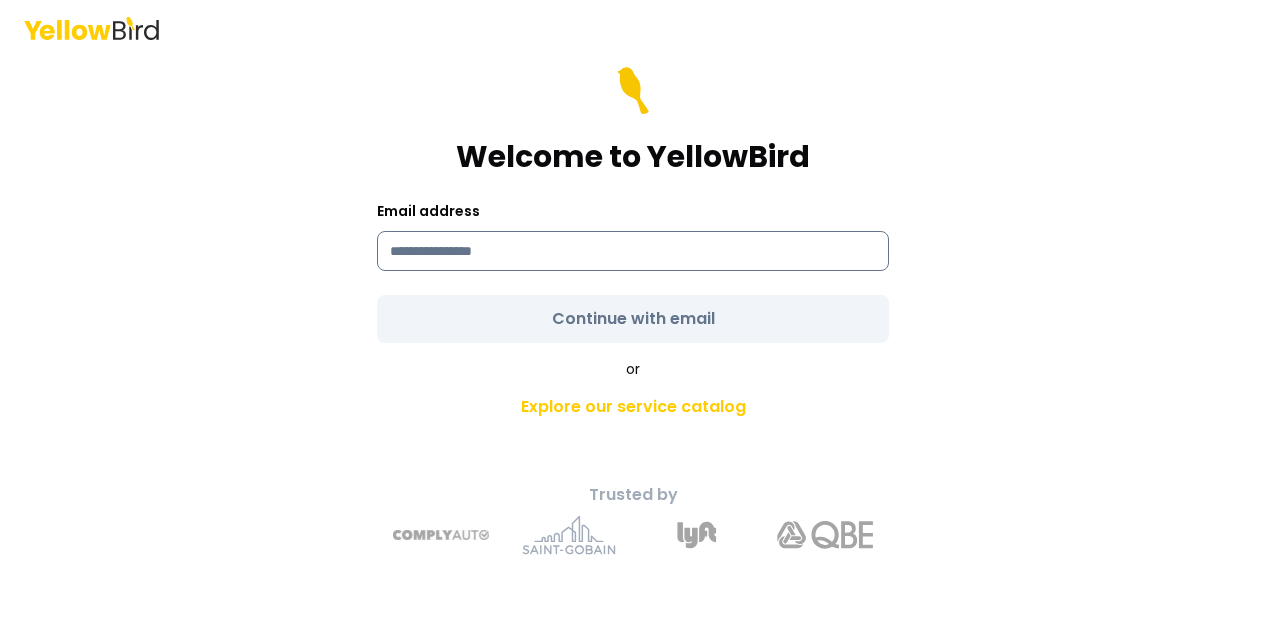 click at bounding box center (633, 251) 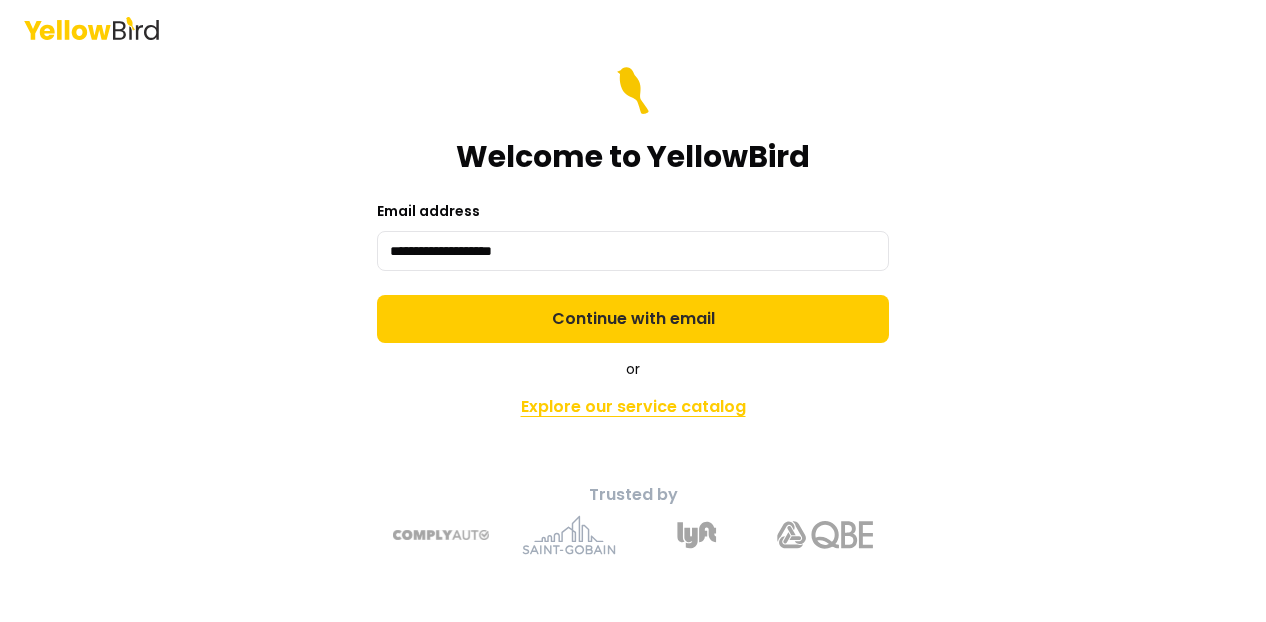 type on "**********" 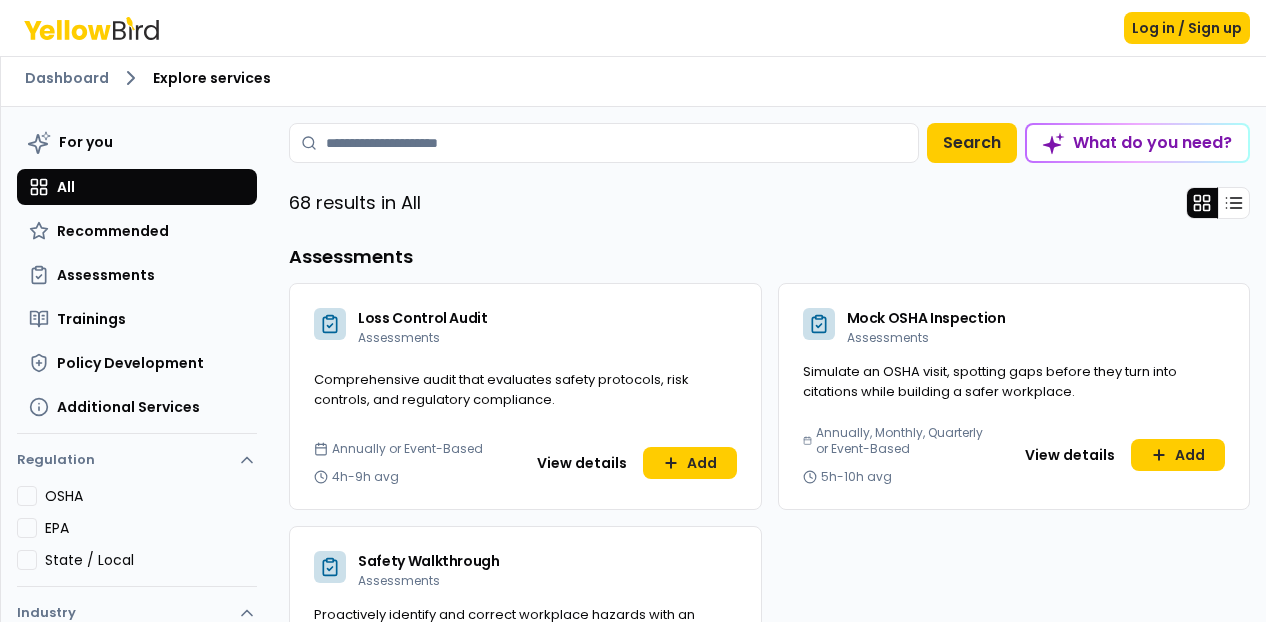 scroll, scrollTop: 0, scrollLeft: 0, axis: both 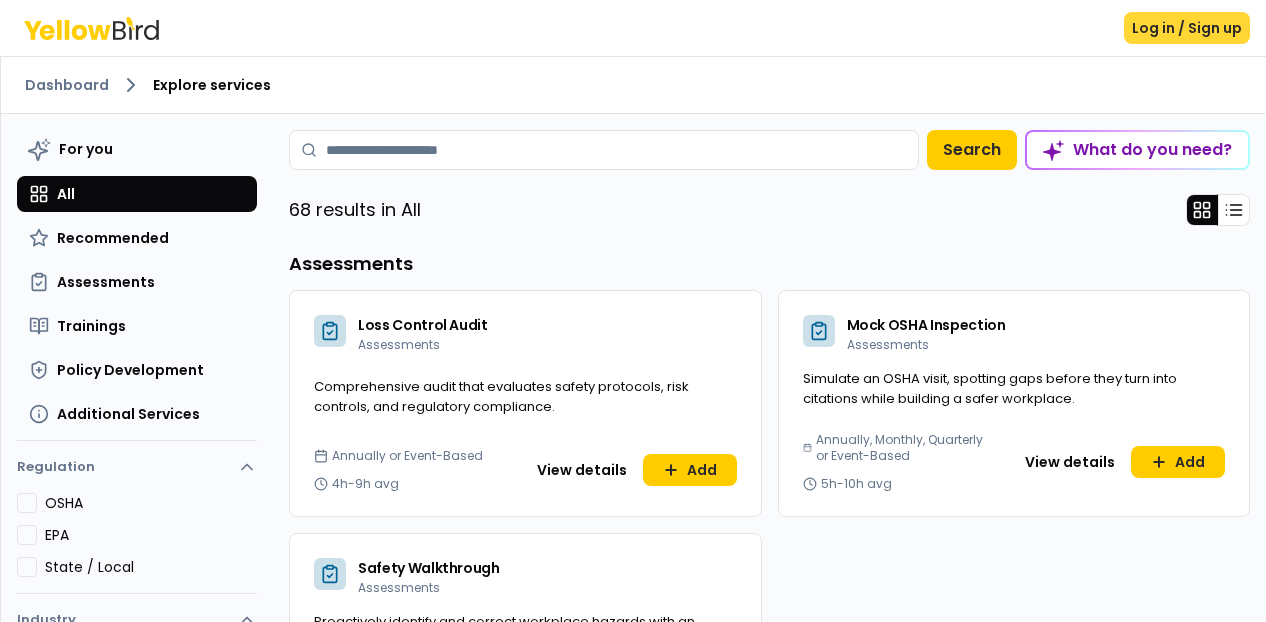 click on "Log in / Sign up" at bounding box center [1187, 28] 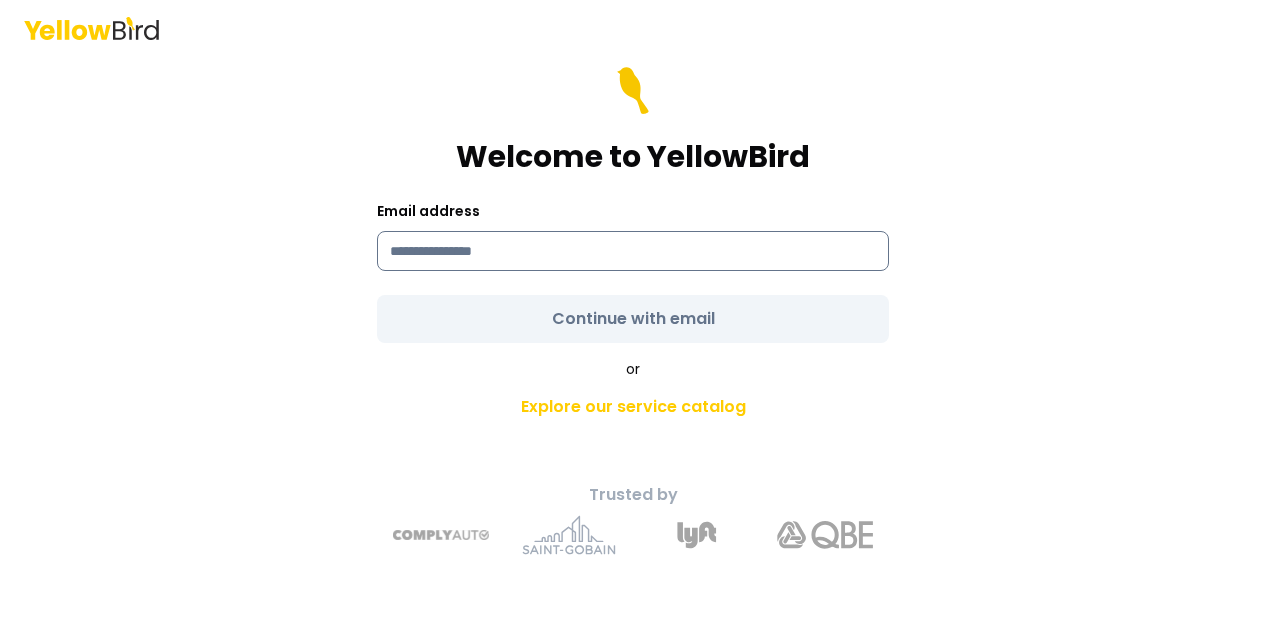 click at bounding box center (633, 251) 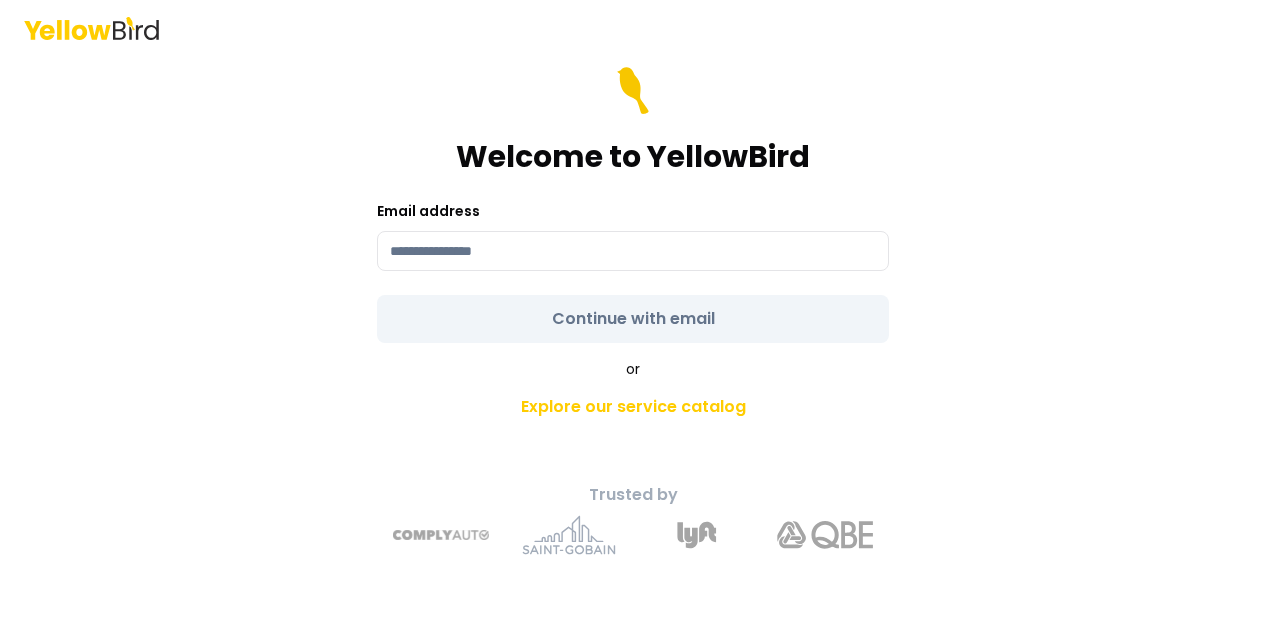 type on "**********" 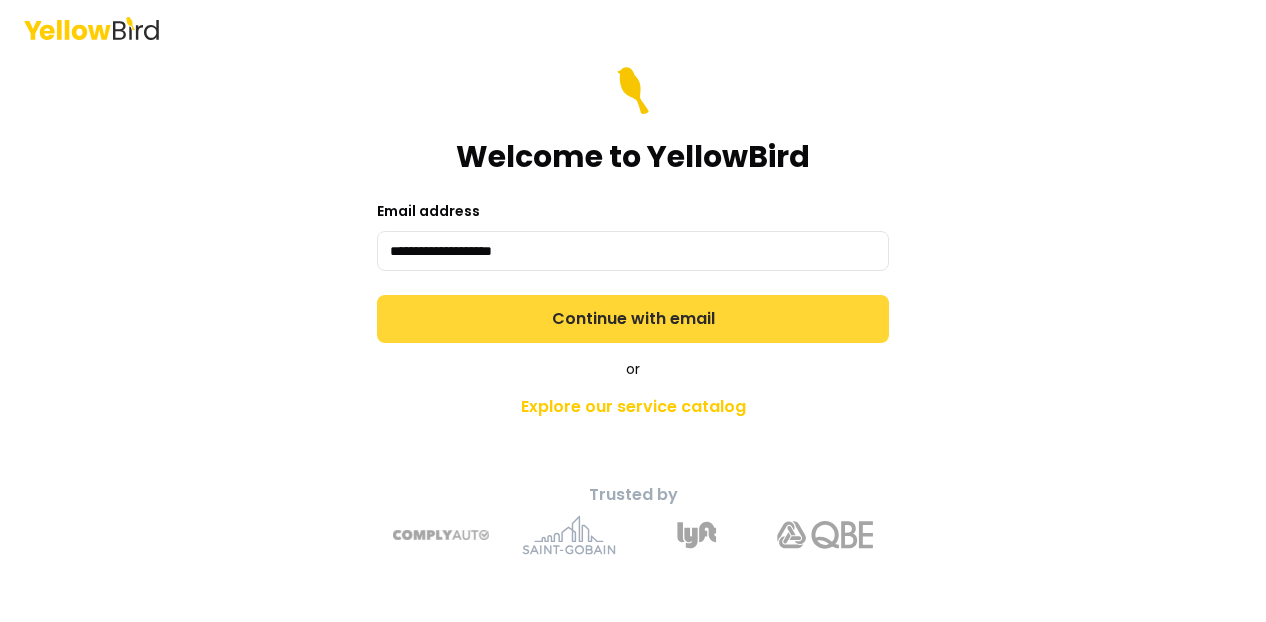 click on "Continue with email" at bounding box center (633, 319) 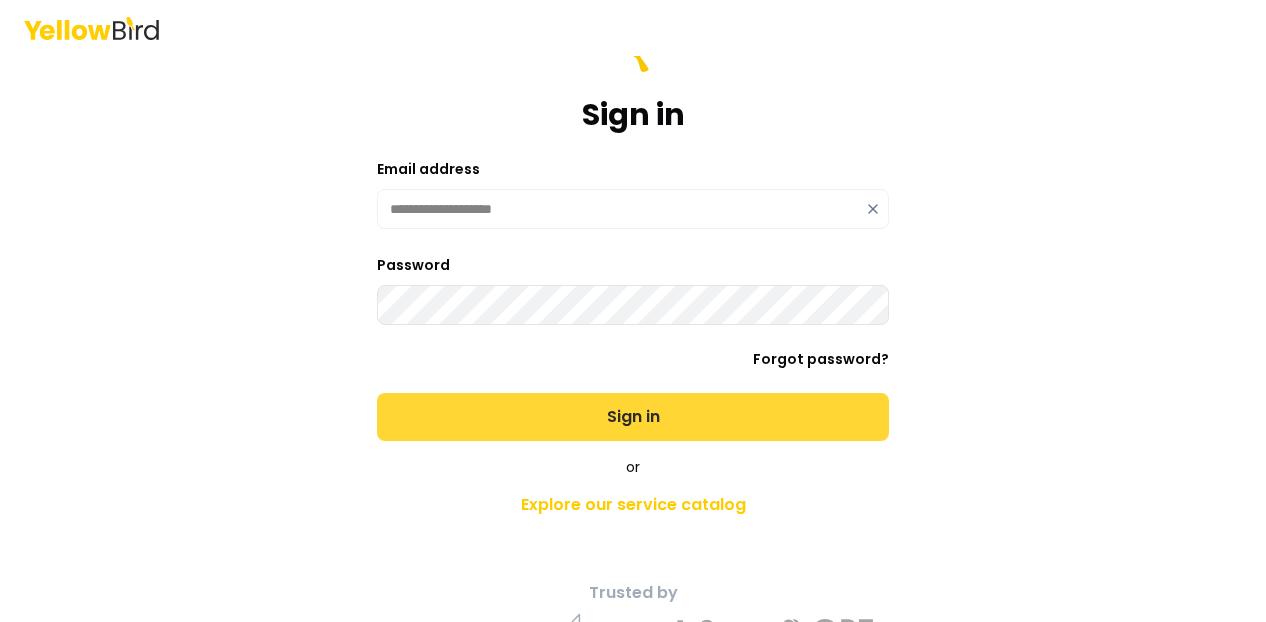 click on "Sign in" at bounding box center [633, 417] 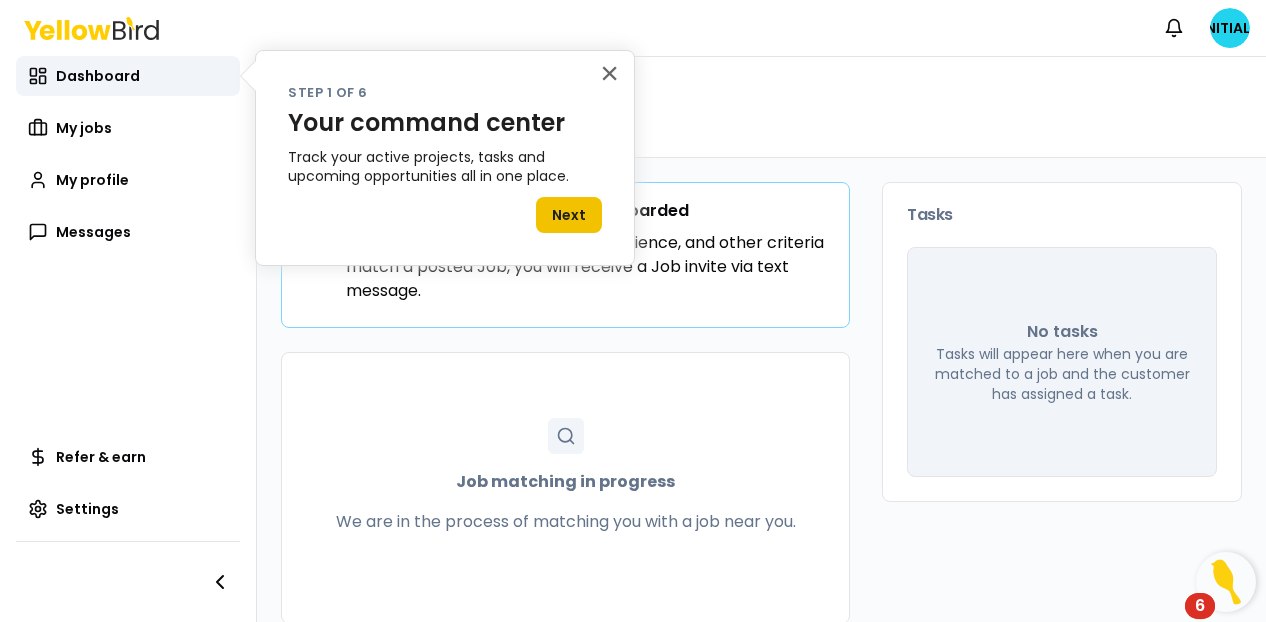 click on "Next" at bounding box center [569, 215] 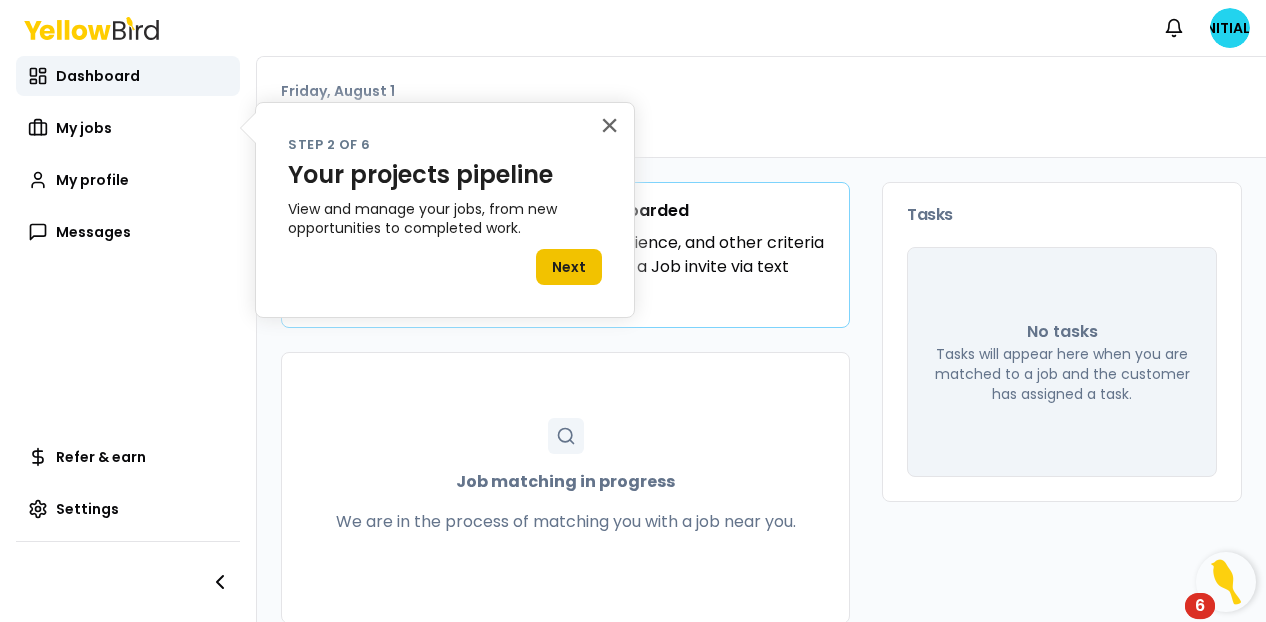 click on "Next" at bounding box center (569, 267) 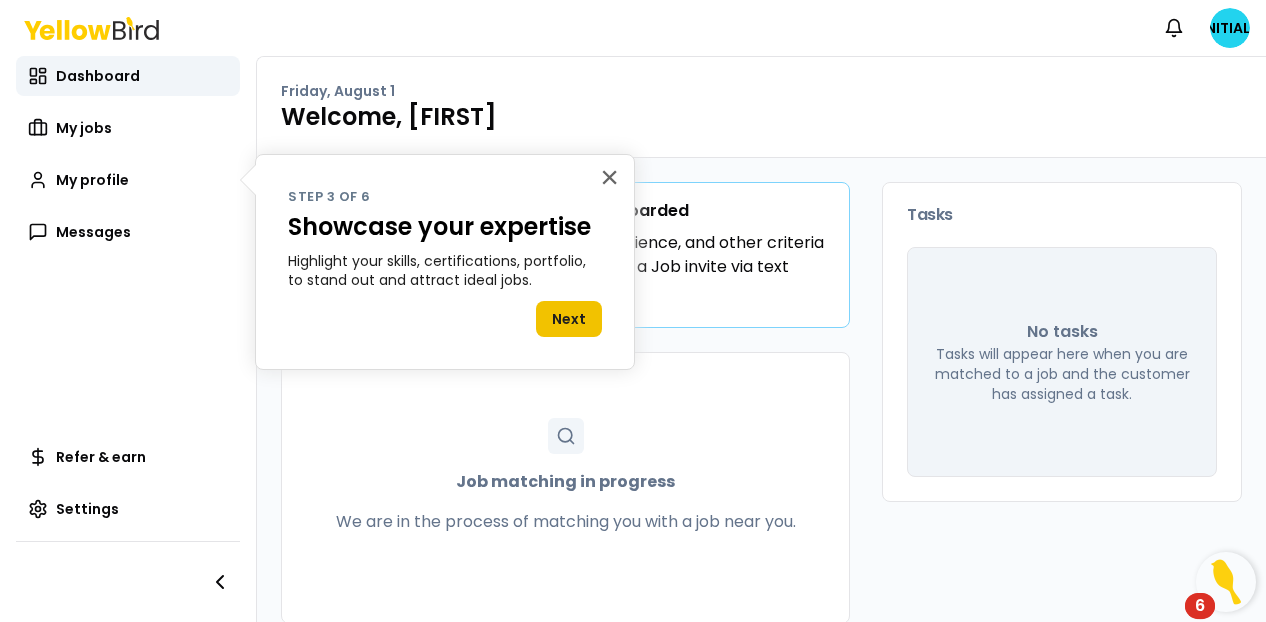 click on "Next" at bounding box center (569, 319) 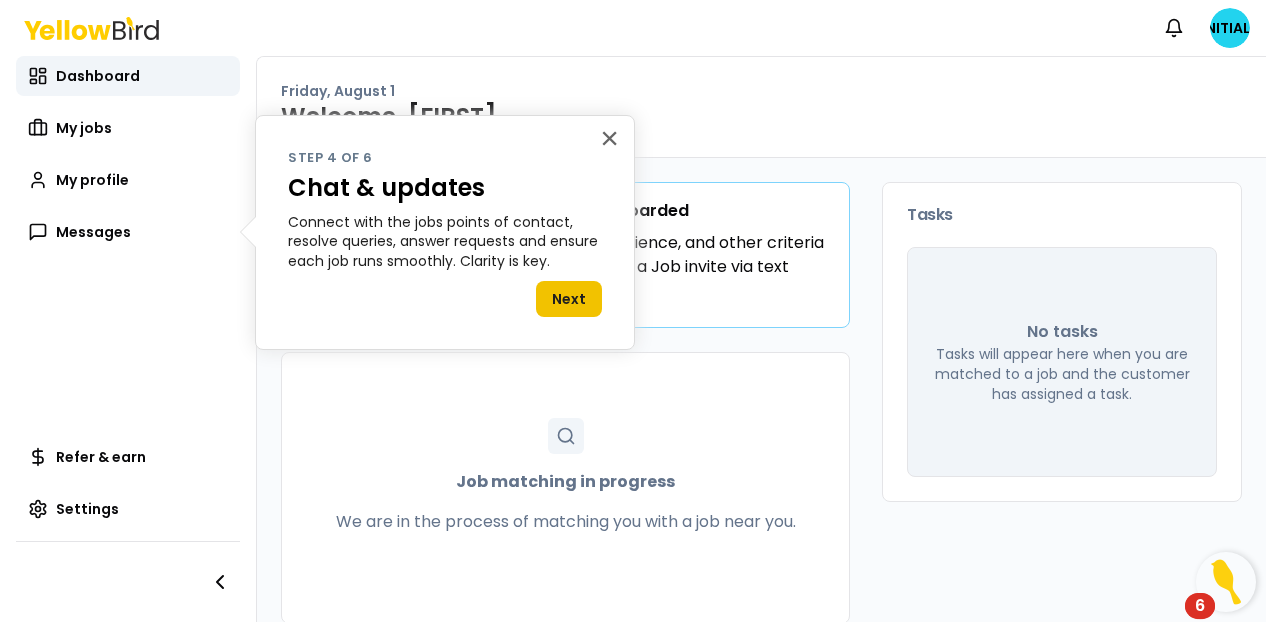 click on "Next" at bounding box center [569, 299] 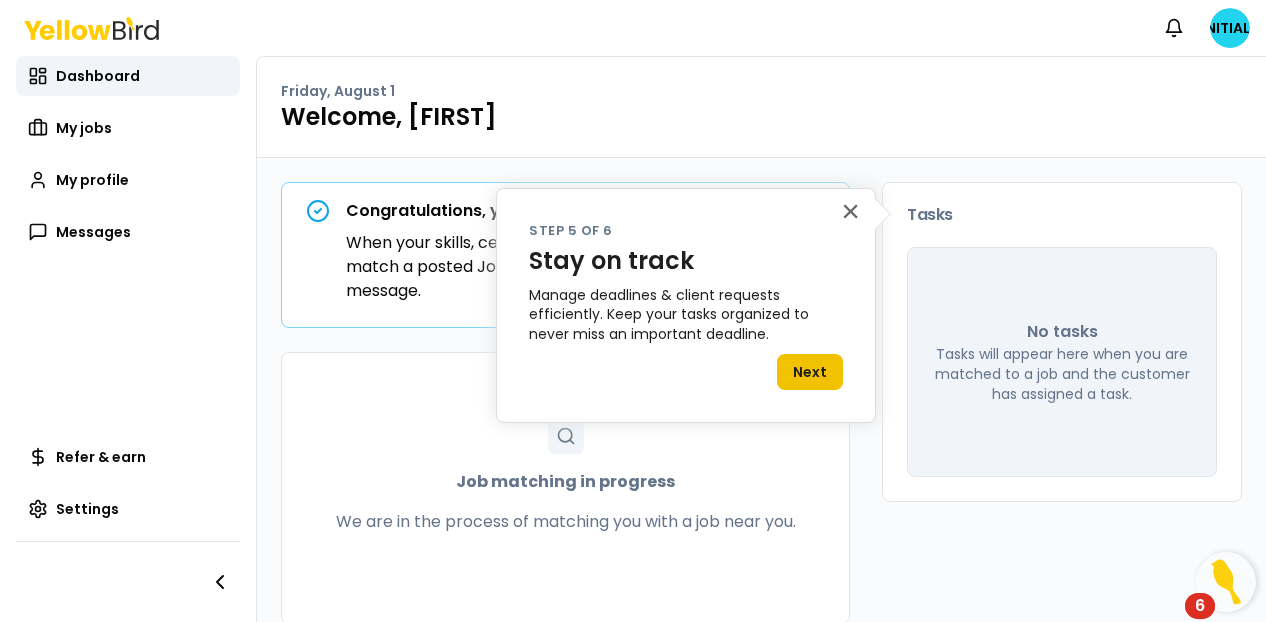 click on "Next" at bounding box center (810, 372) 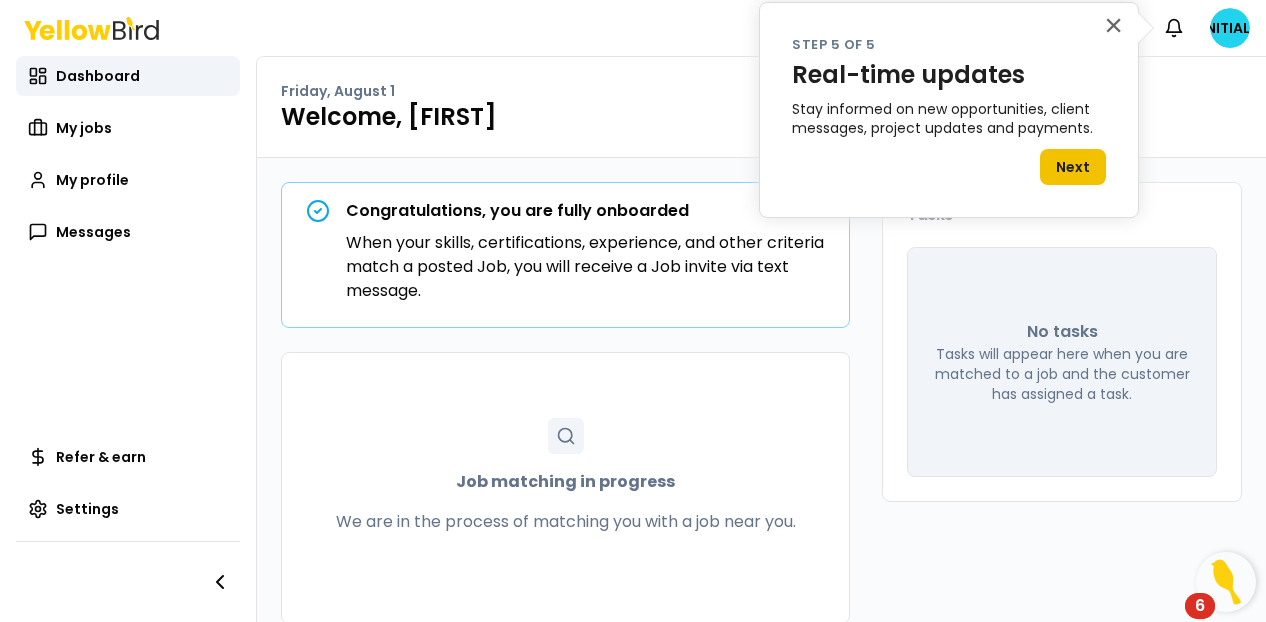 click on "Next" at bounding box center [1073, 167] 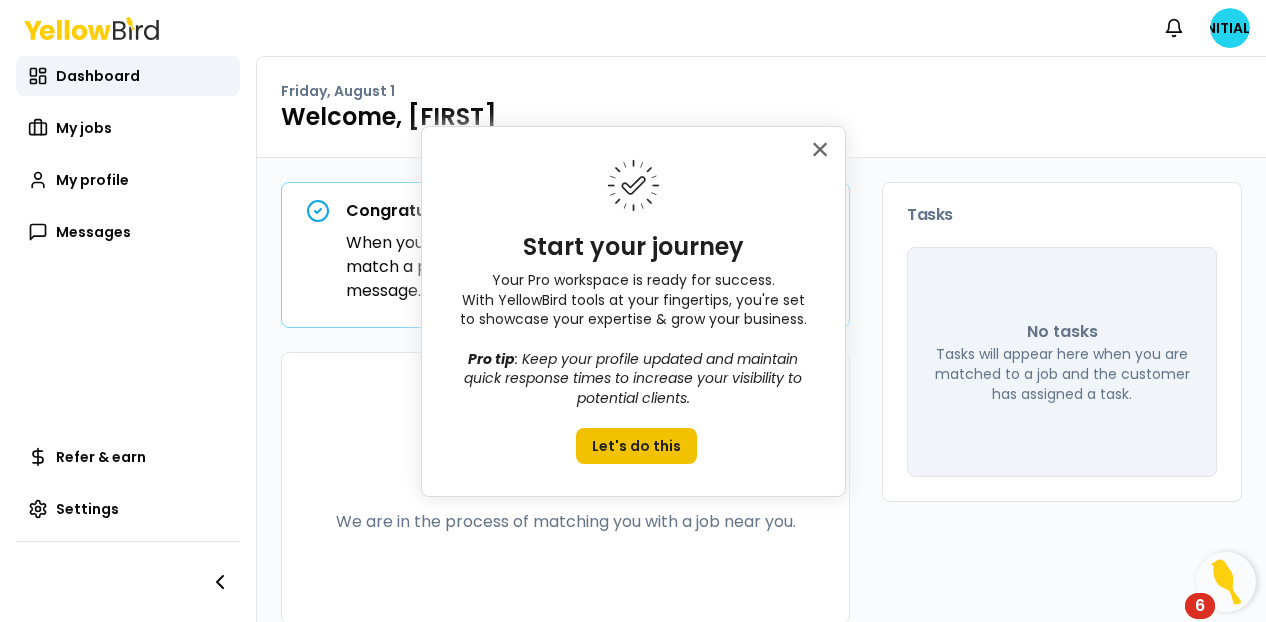 click on "Let's do this" at bounding box center (636, 446) 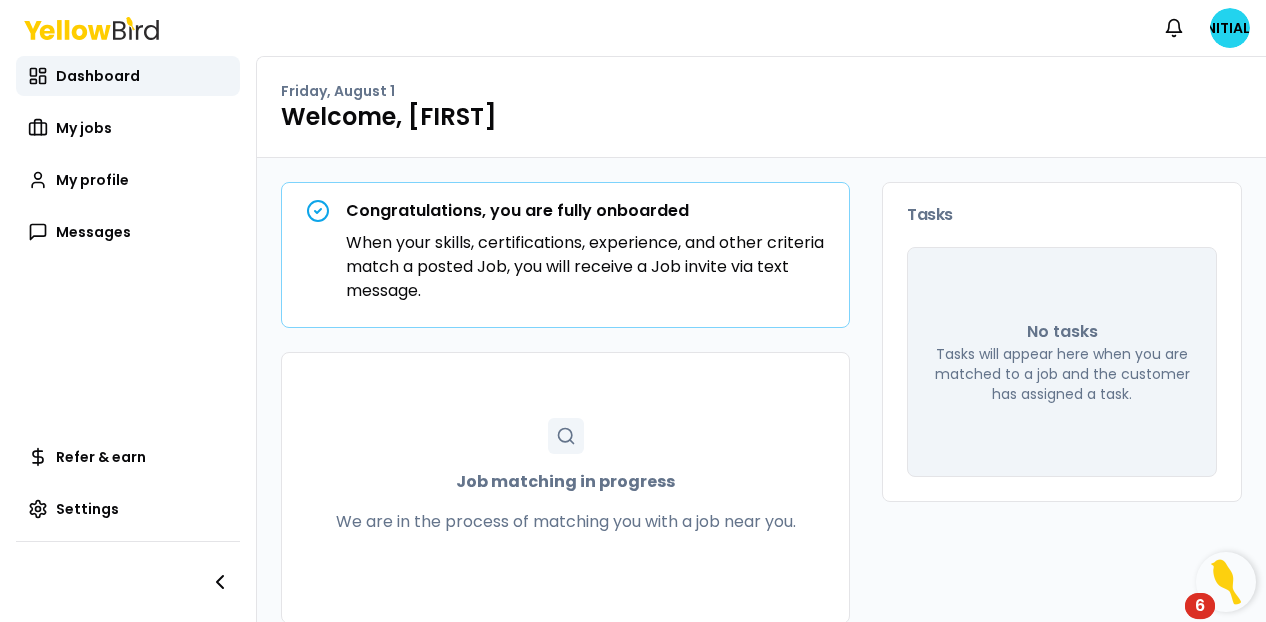 scroll, scrollTop: 24, scrollLeft: 0, axis: vertical 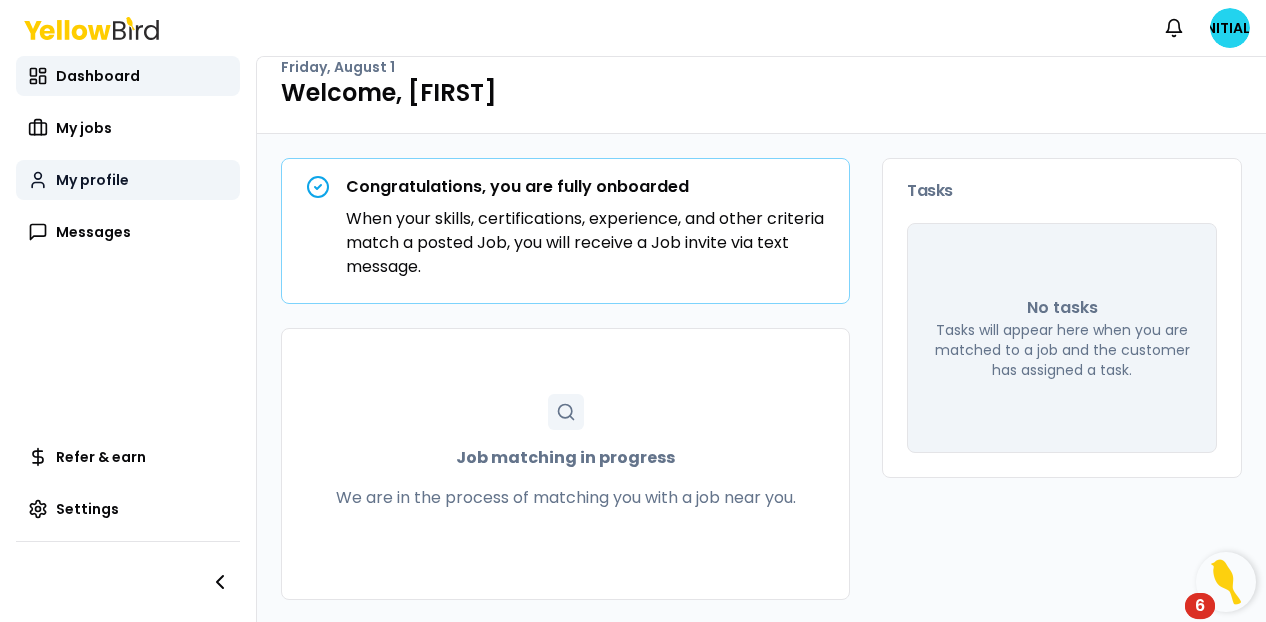 click on "My profile" at bounding box center [92, 180] 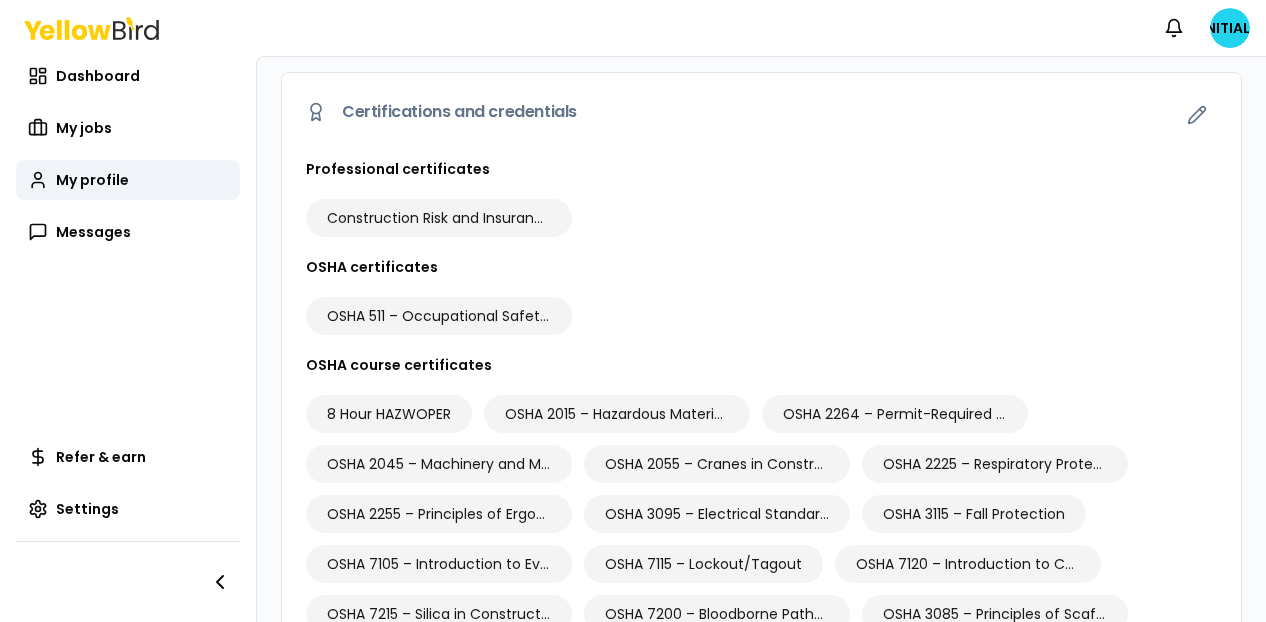 scroll, scrollTop: 1956, scrollLeft: 0, axis: vertical 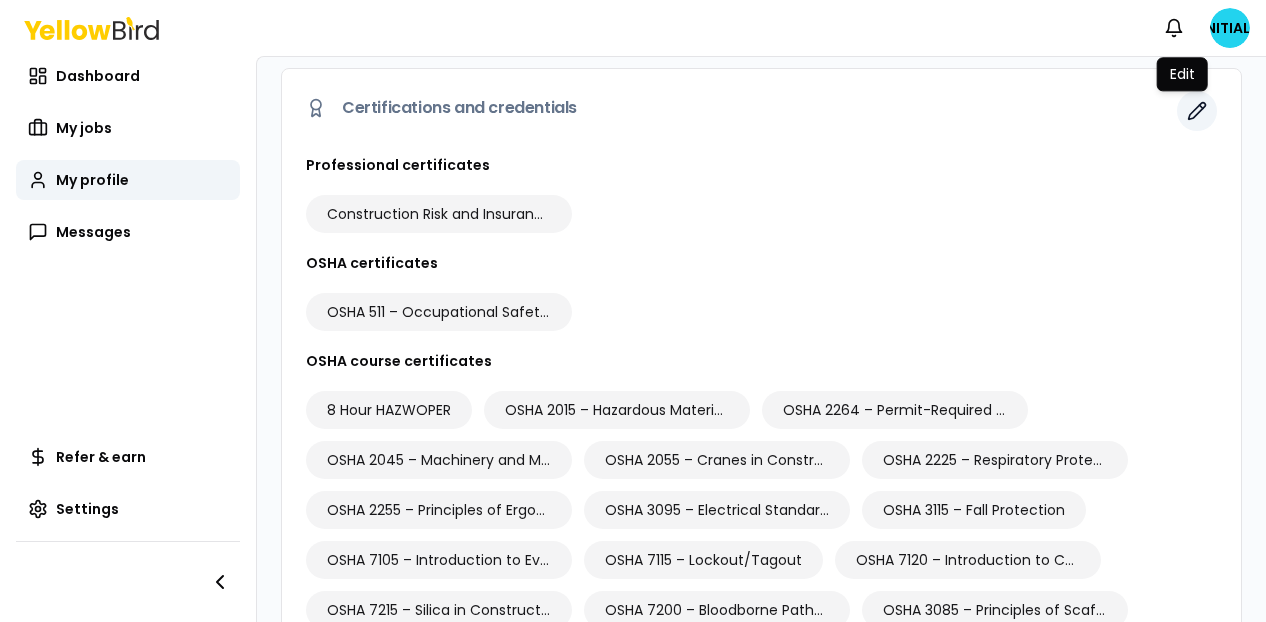 click 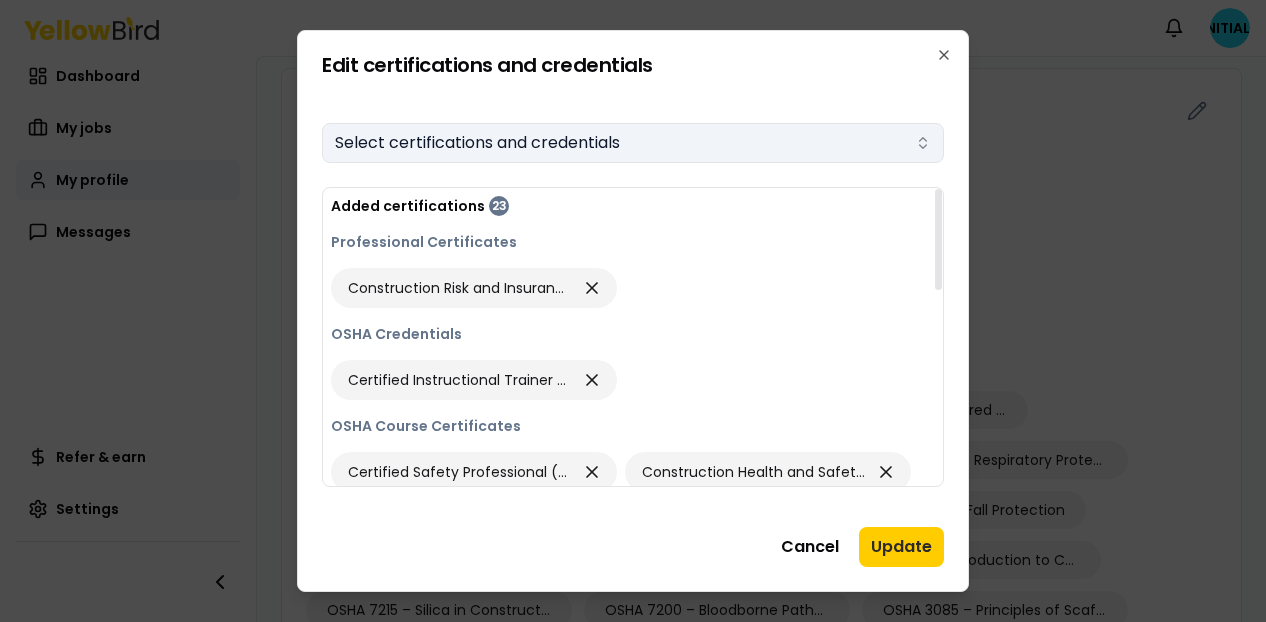 click on "Select certifications and credentials" at bounding box center (633, 143) 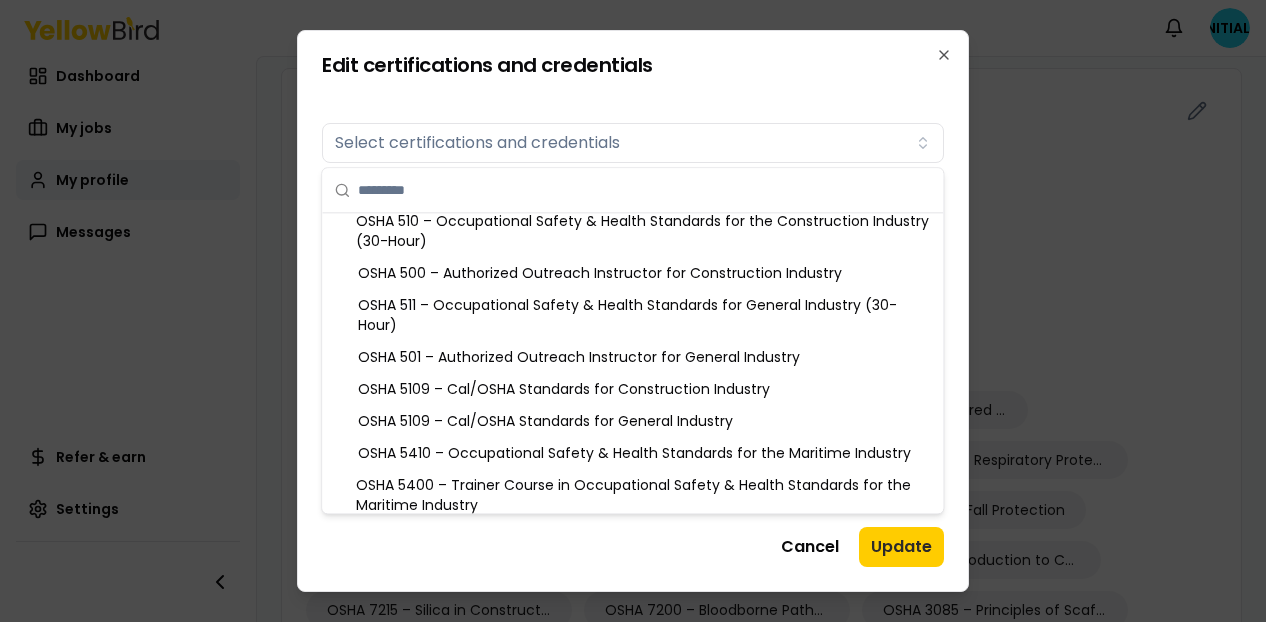 scroll, scrollTop: 0, scrollLeft: 0, axis: both 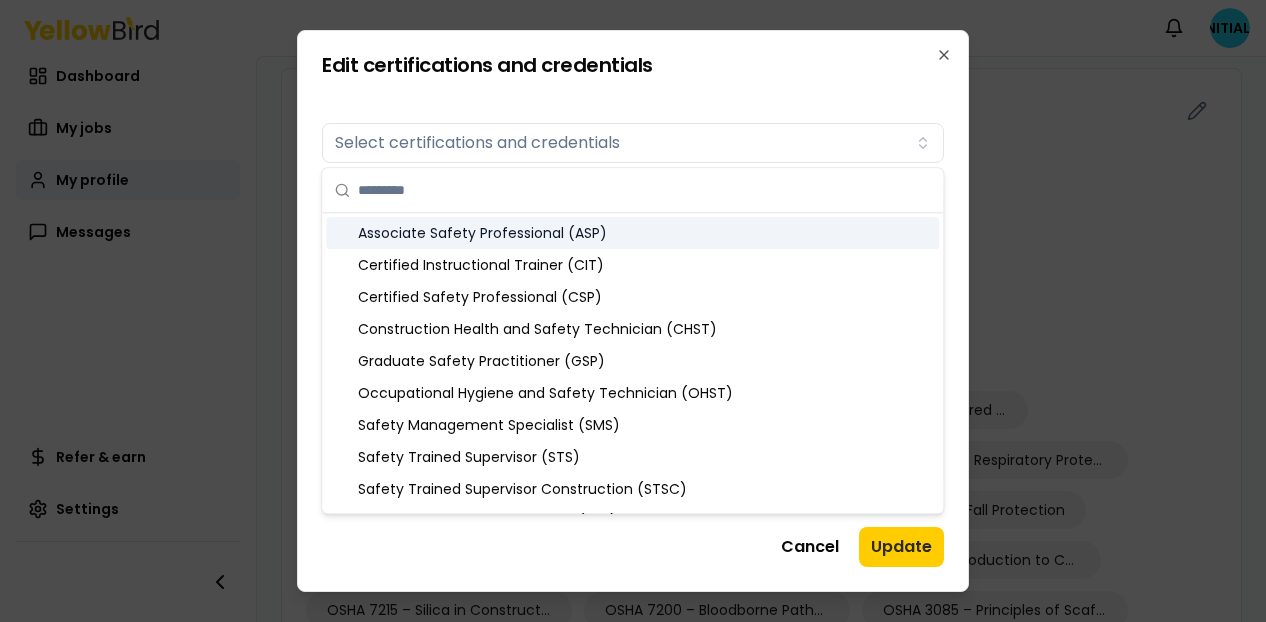 click at bounding box center (644, 190) 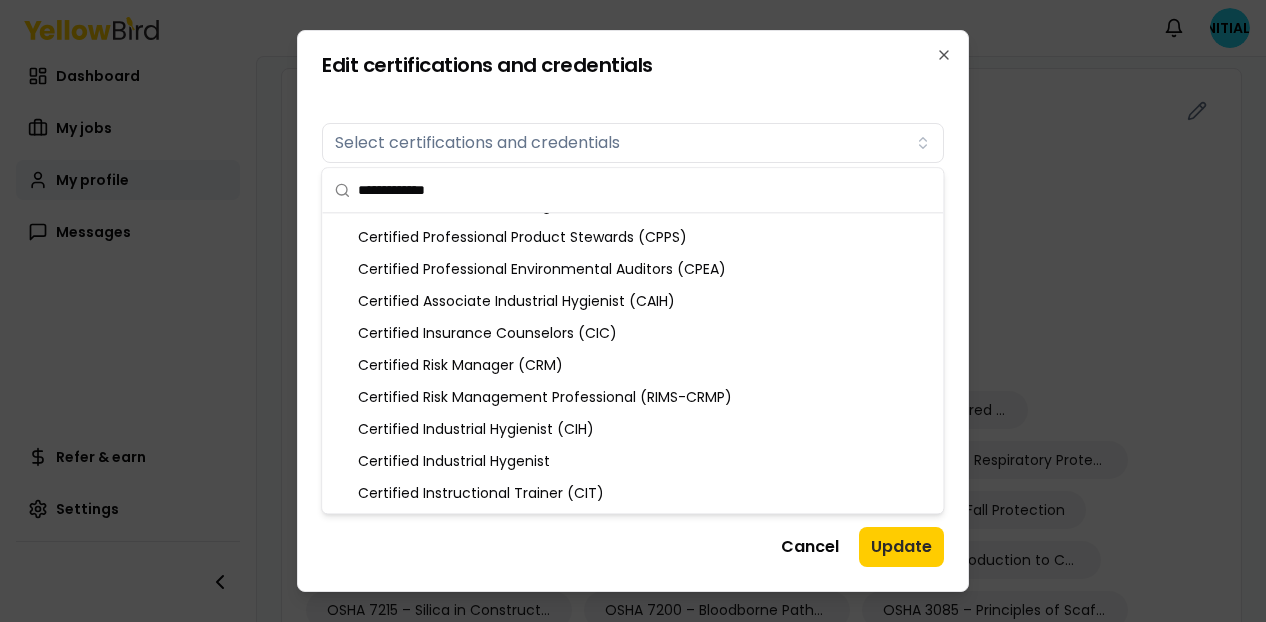 scroll, scrollTop: 0, scrollLeft: 0, axis: both 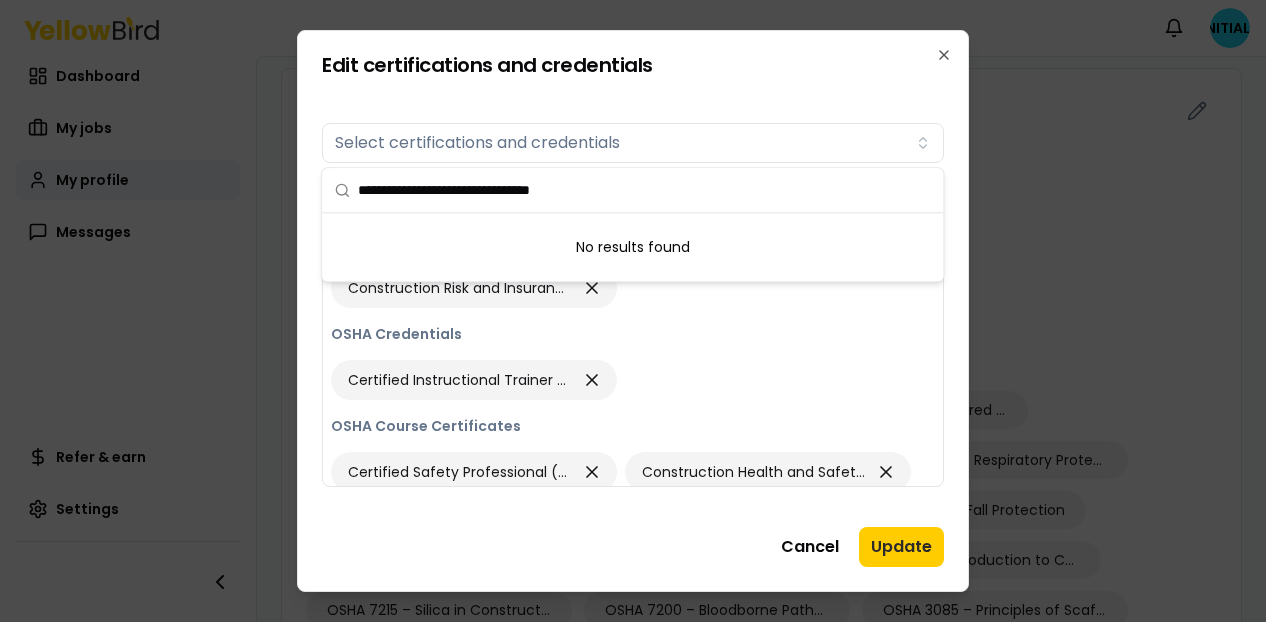 type on "**********" 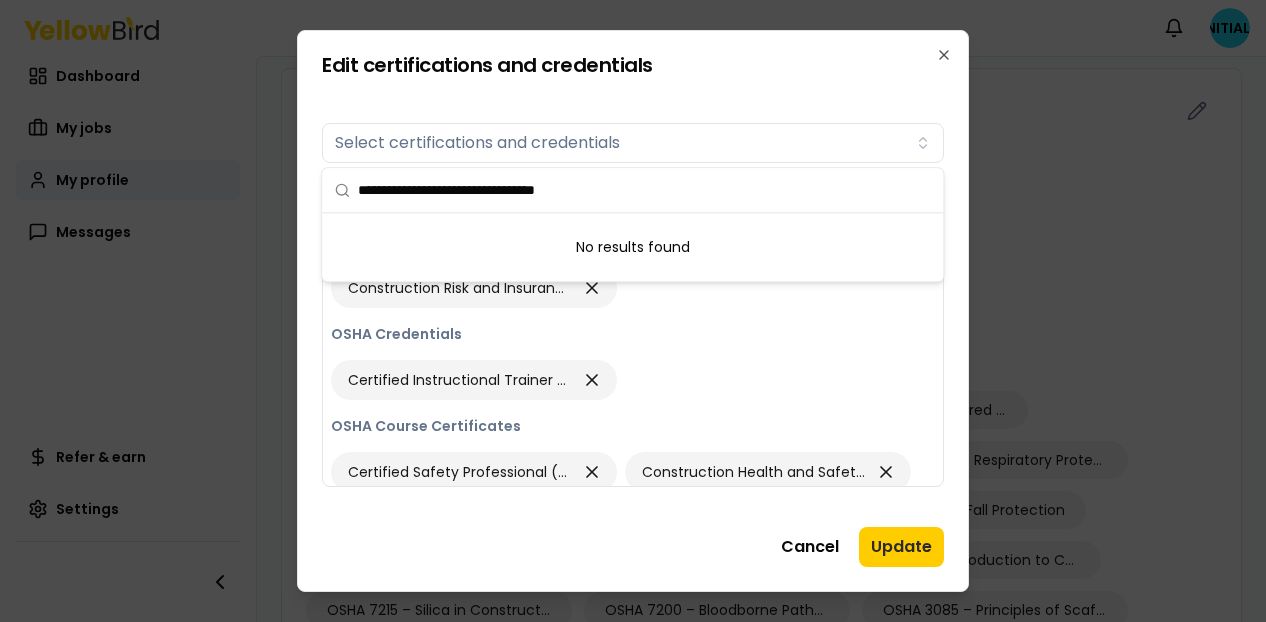 click on "Certifications Select certifications and credentials Added certifications 23 Professional Certificates Construction Risk and Insurance Specialist (CRIS) OSHA Credentials Certified Instructional Trainer (CIT) OSHA Course Certificates Certified Safety Professional (CSP) Construction Health and Safety Technician (CHST) Graduate Safety Practitioner (GSP) Occupational Hygiene and Safety Technician (OHST) Safety Management Specialist (SMS) Safety Trained Supervisor (STS) Safety Trained Supervisor Construction (STSC) Transitional Safety Practitioner (TSP) Certified Environmental and Safety Compliance Officer (CESCO) Certified School Risk Manager (CSRM) Certified Safety and Health Official (CSHO) for Construction Industry Certified Safety and Health Official (CSHO) for General Industry Certified Life Safety Specialist (CLSS) Safety, Health and Environmental Professional (SHEP) ARM 400: Risk in an Evolving World ARM 401: Holistically Assessing Risk ARM 402: Successfully Treating Risk Environmental Certificates" at bounding box center [633, 301] 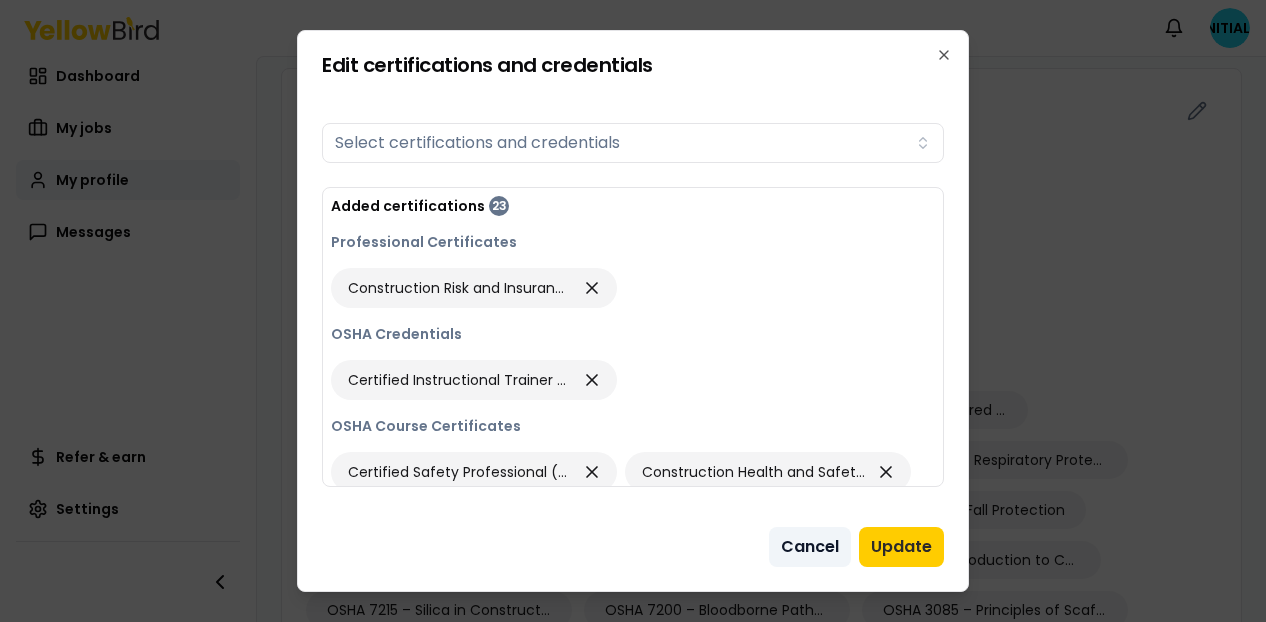 click on "Cancel" at bounding box center [810, 547] 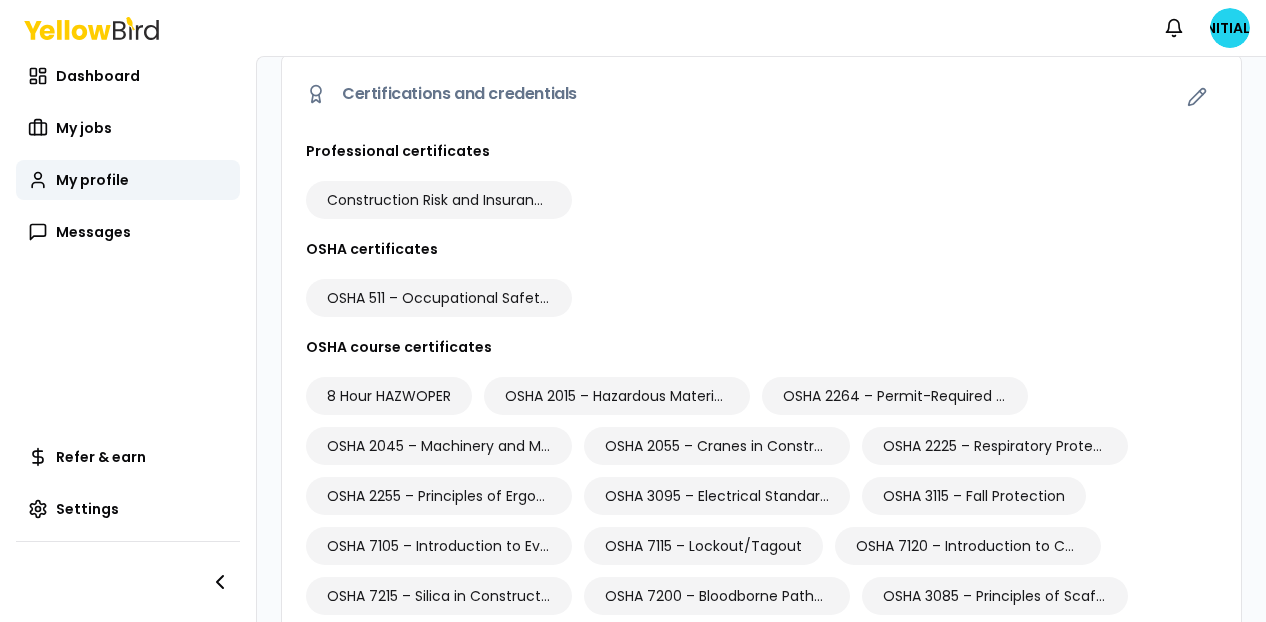 scroll, scrollTop: 1962, scrollLeft: 0, axis: vertical 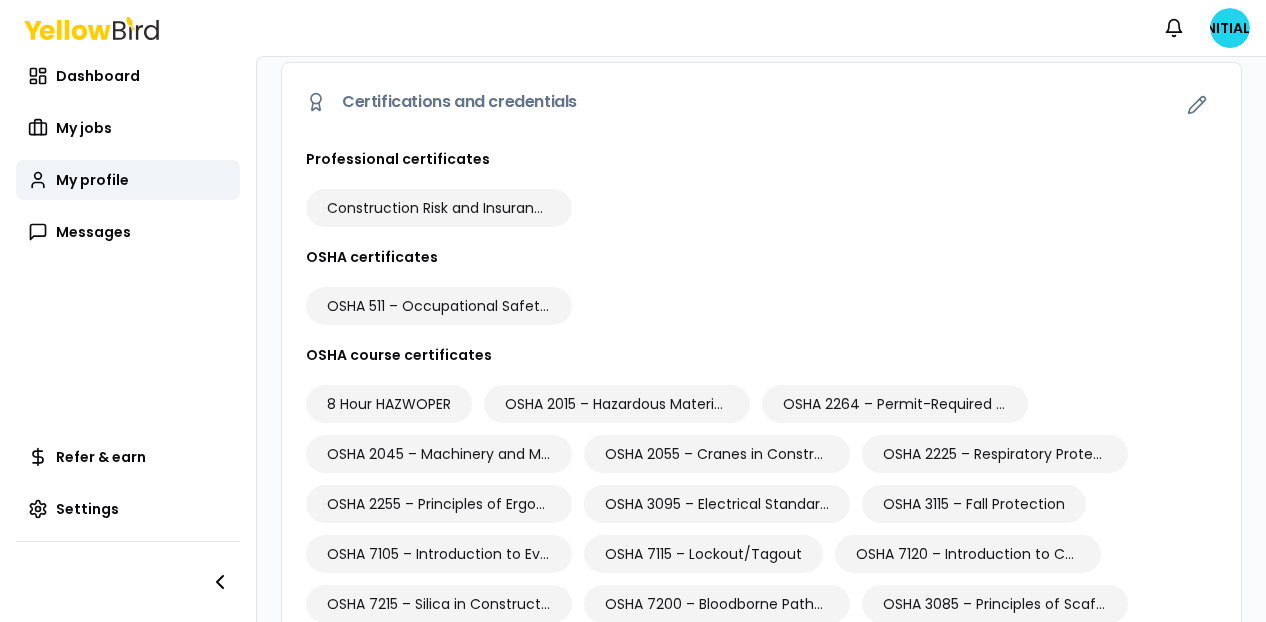 click on "Certifications and credentials" at bounding box center (459, 102) 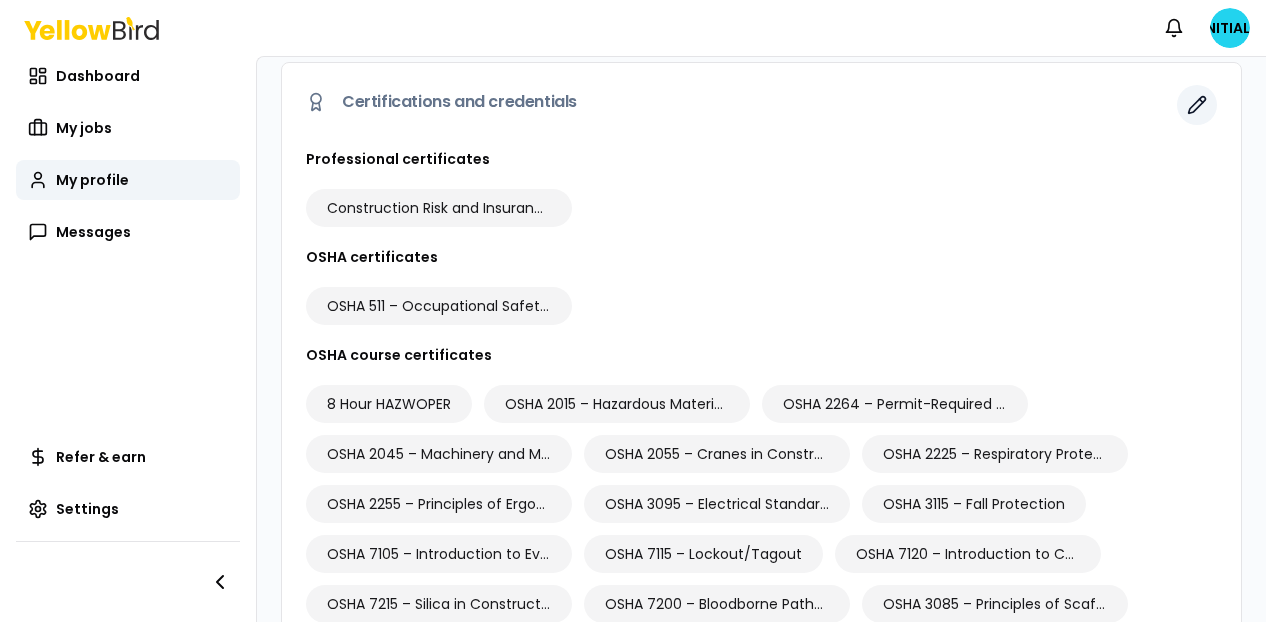 click 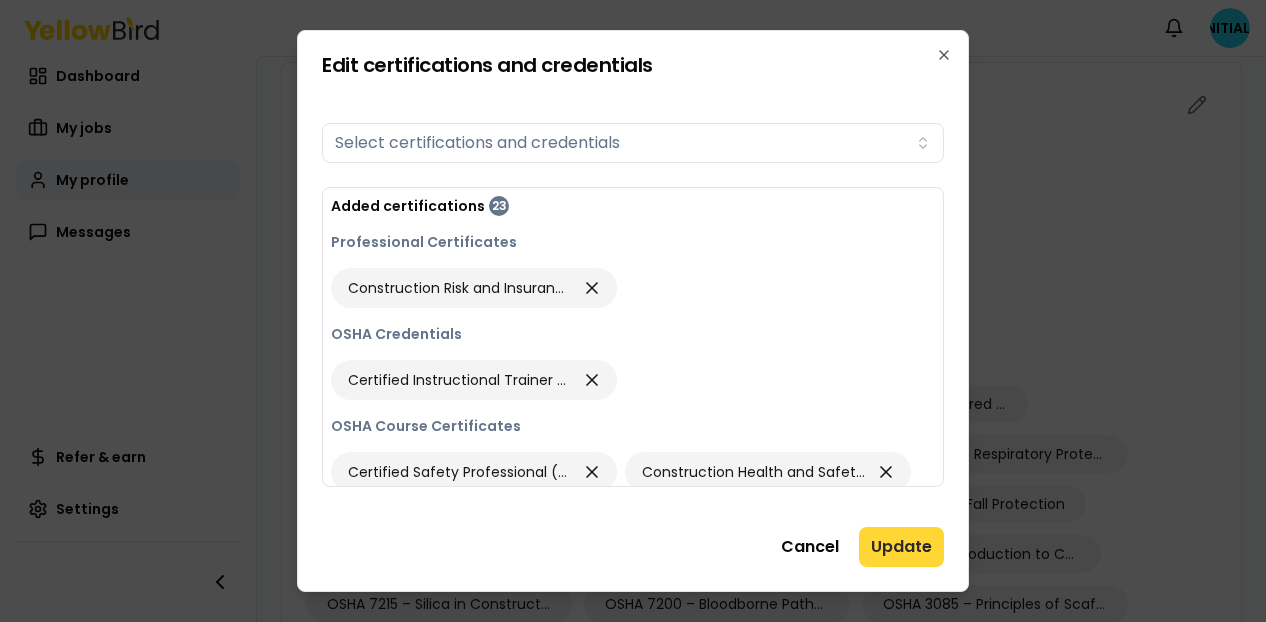 click on "Update" at bounding box center [901, 547] 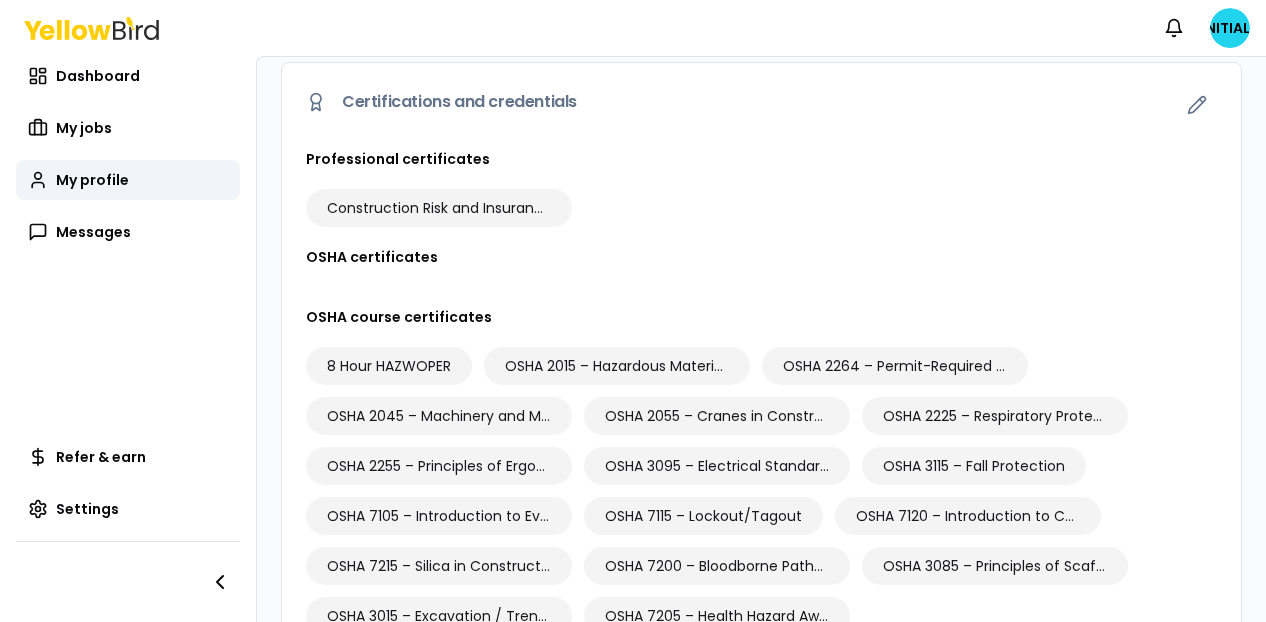 click 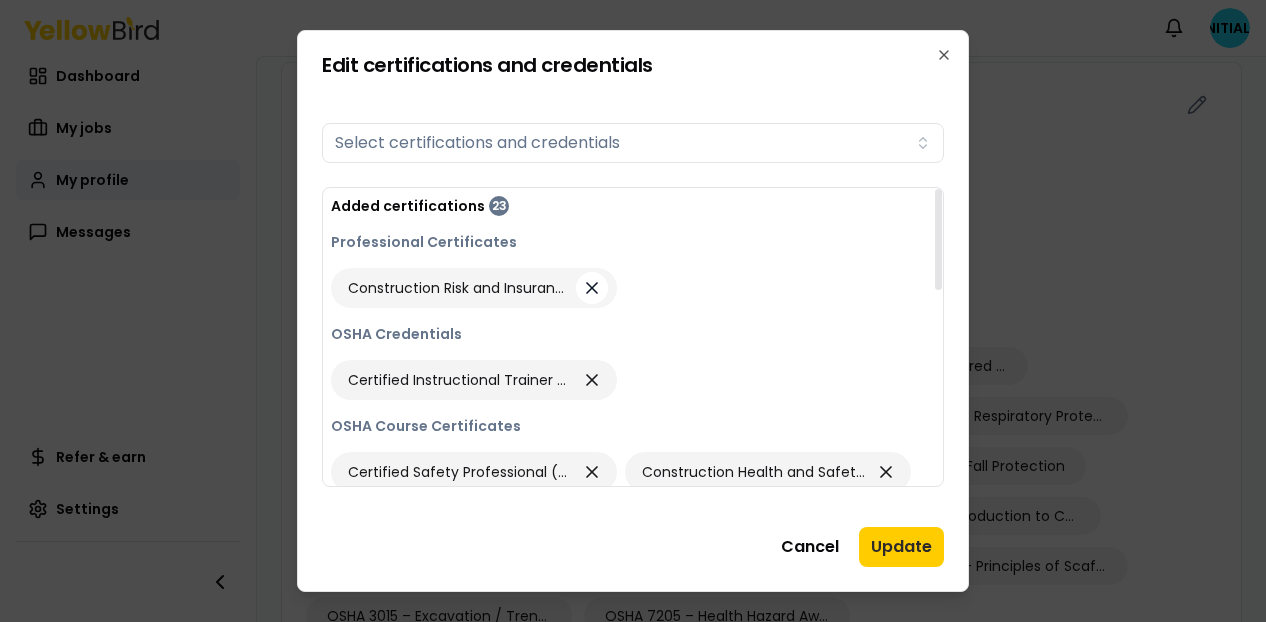 click 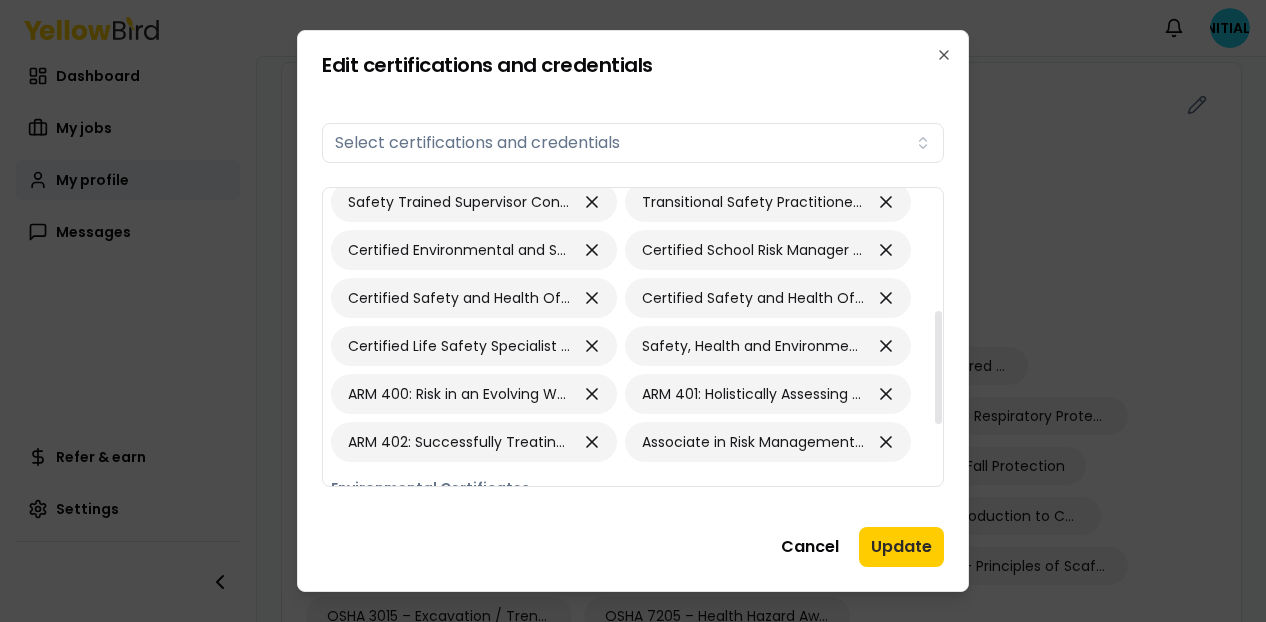 scroll, scrollTop: 324, scrollLeft: 0, axis: vertical 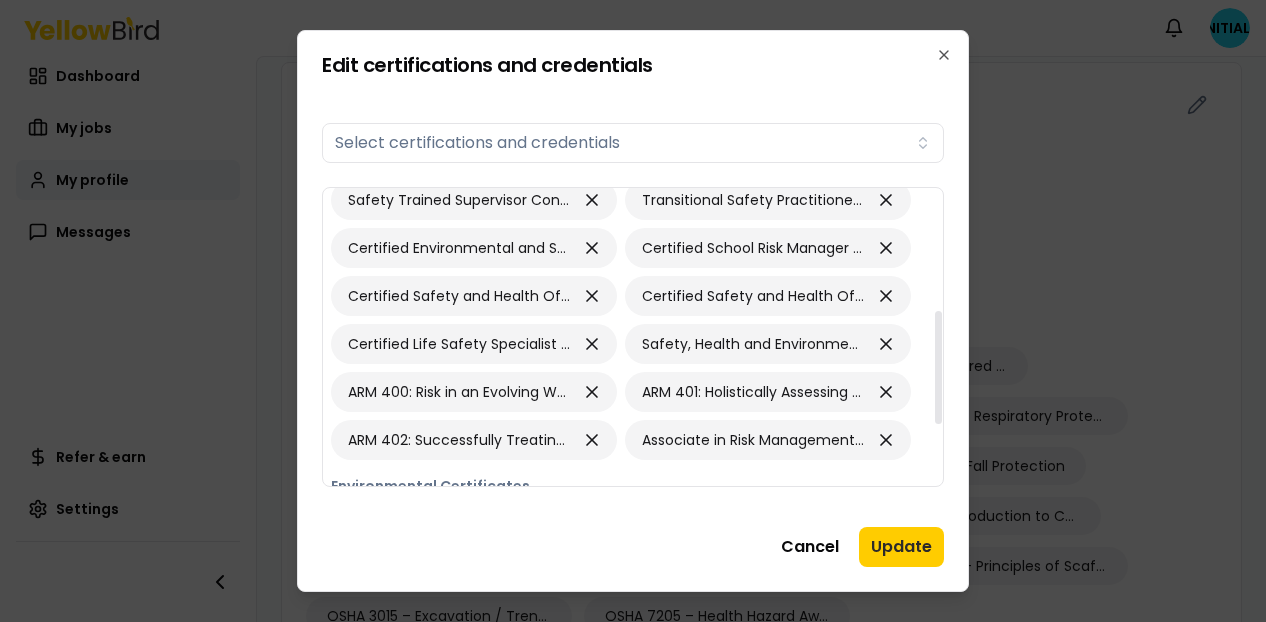 drag, startPoint x: 937, startPoint y: 234, endPoint x: 928, endPoint y: 356, distance: 122.33152 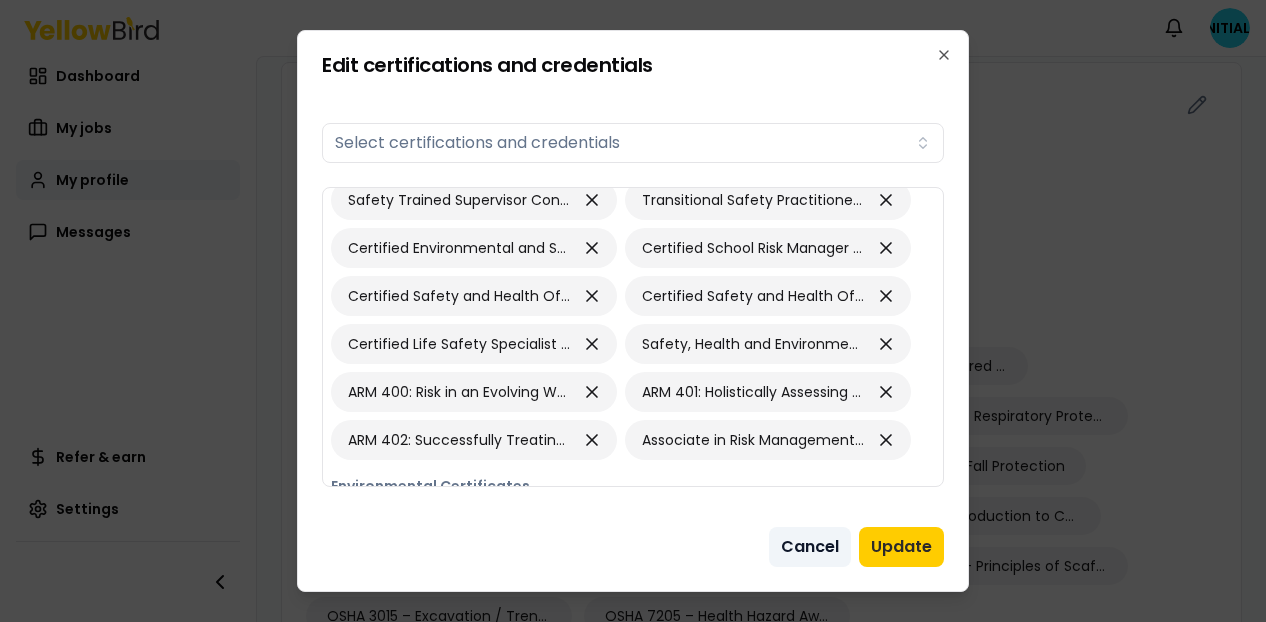 click on "Cancel" at bounding box center [810, 547] 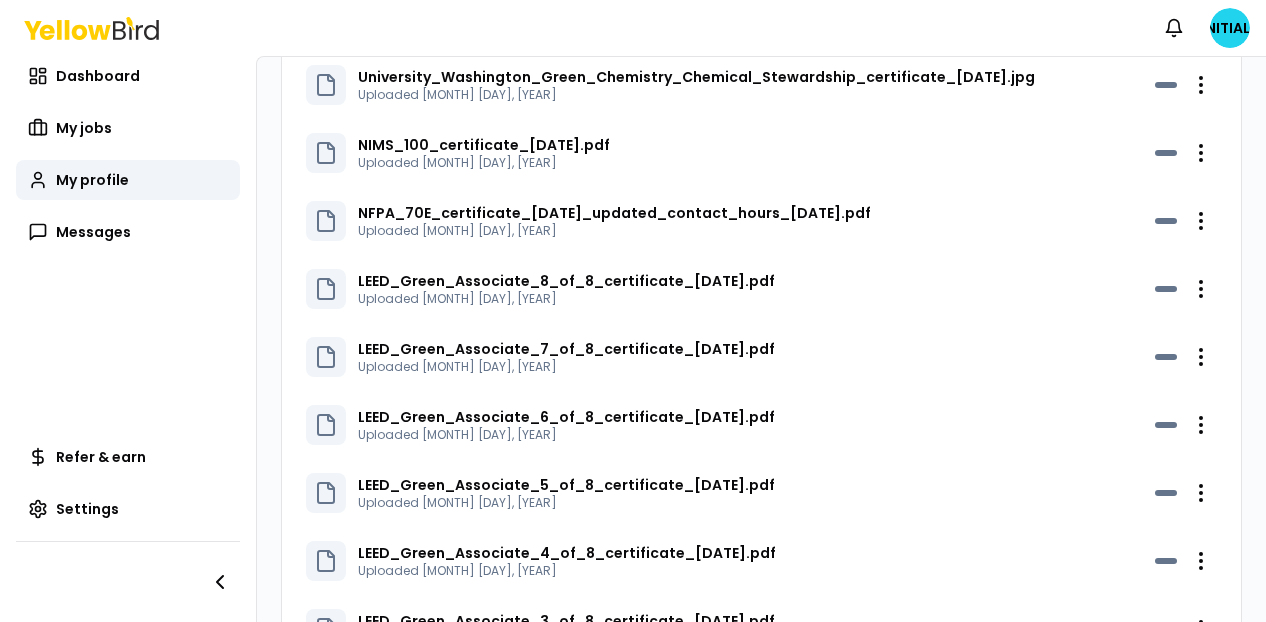 scroll, scrollTop: 0, scrollLeft: 0, axis: both 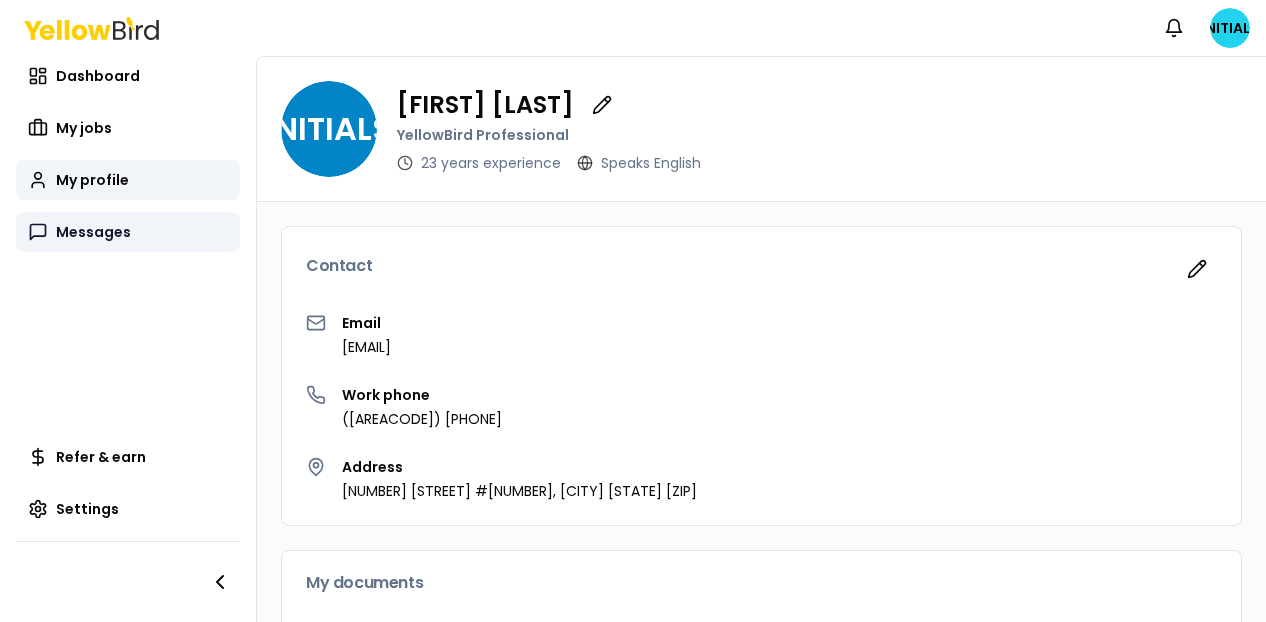 click on "Messages" at bounding box center [93, 232] 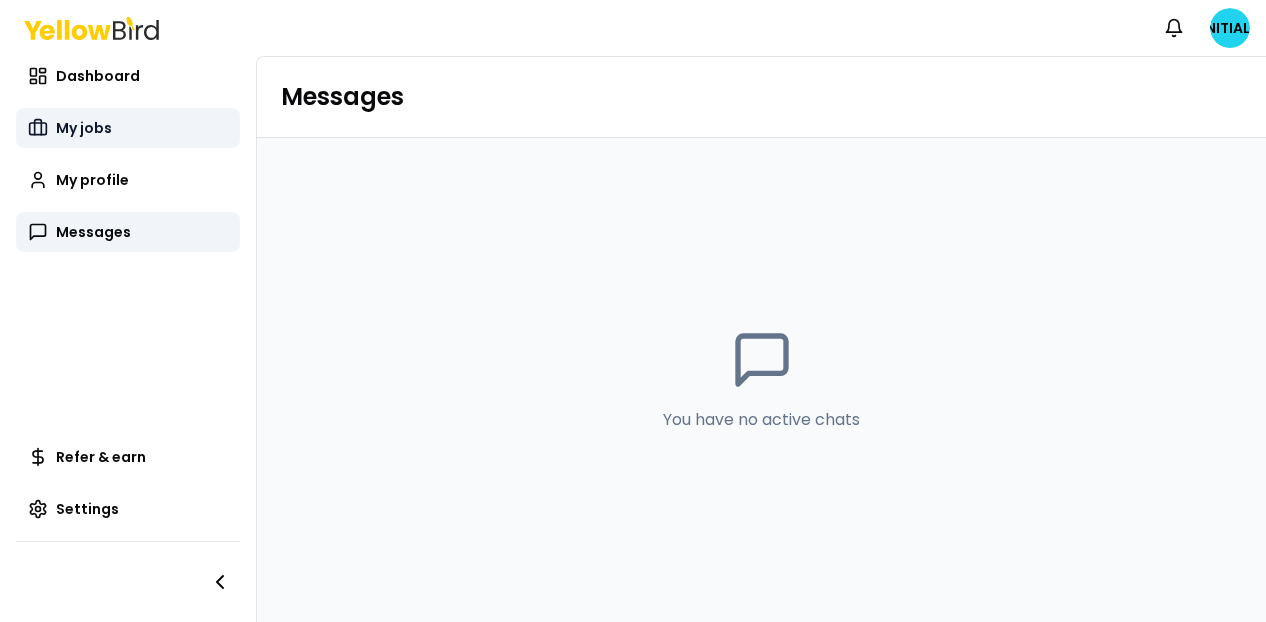 click on "My jobs" at bounding box center (84, 128) 